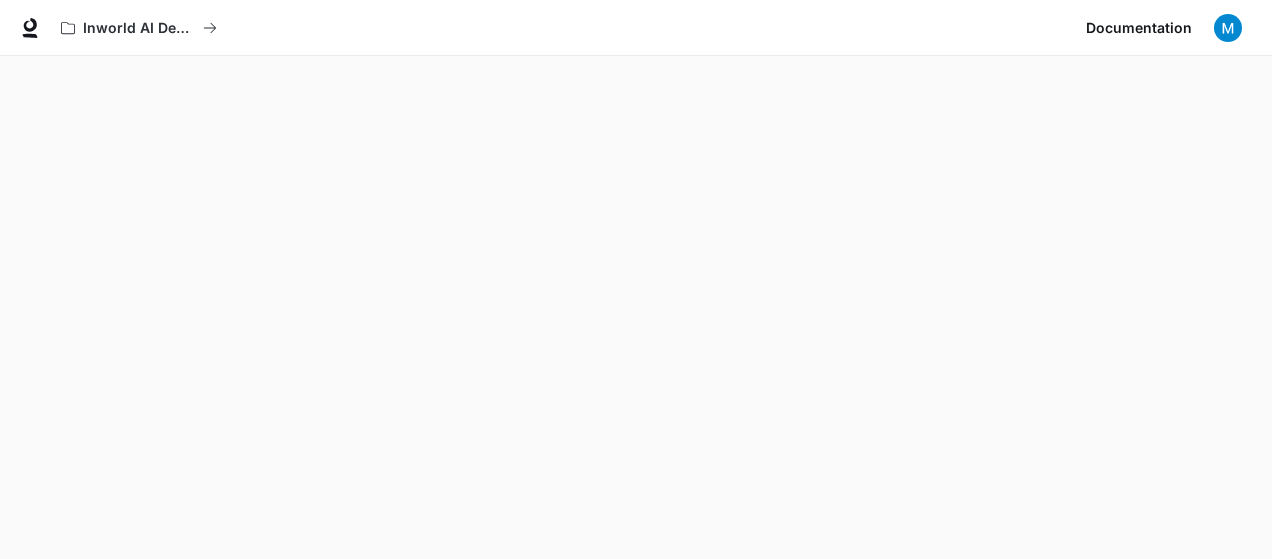 scroll, scrollTop: 56, scrollLeft: 0, axis: vertical 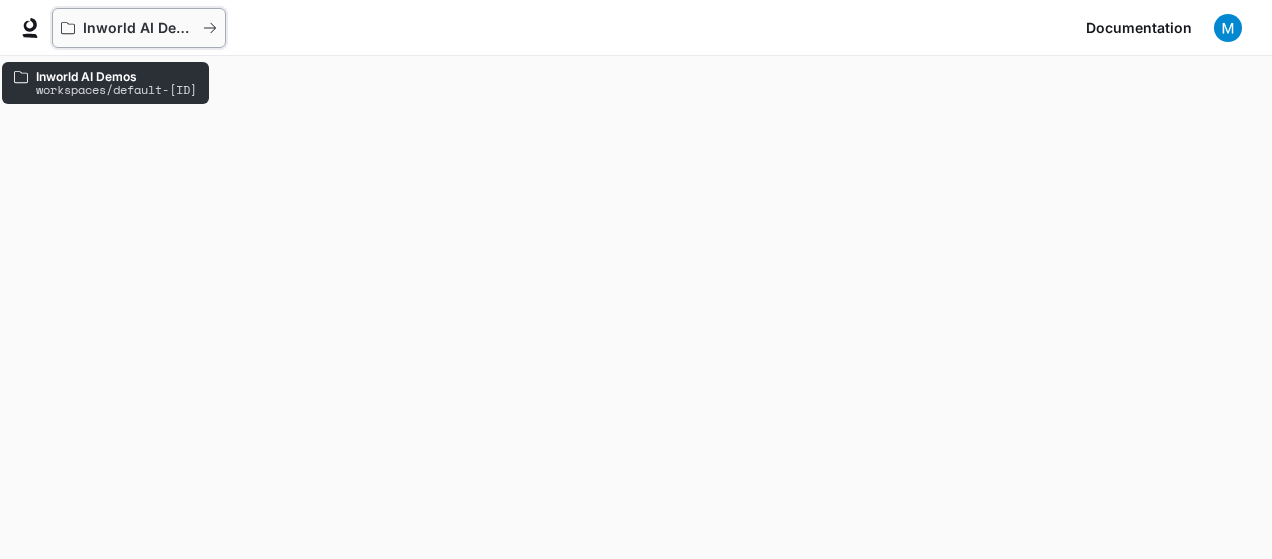 click on "Inworld AI Demos" at bounding box center [139, 28] 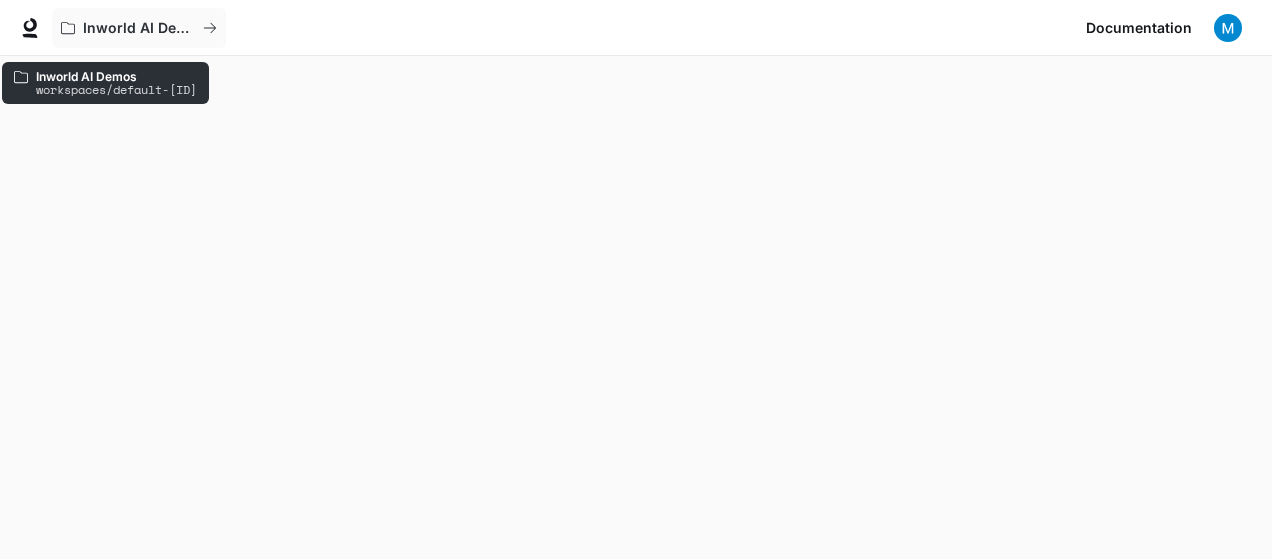 scroll, scrollTop: 0, scrollLeft: 0, axis: both 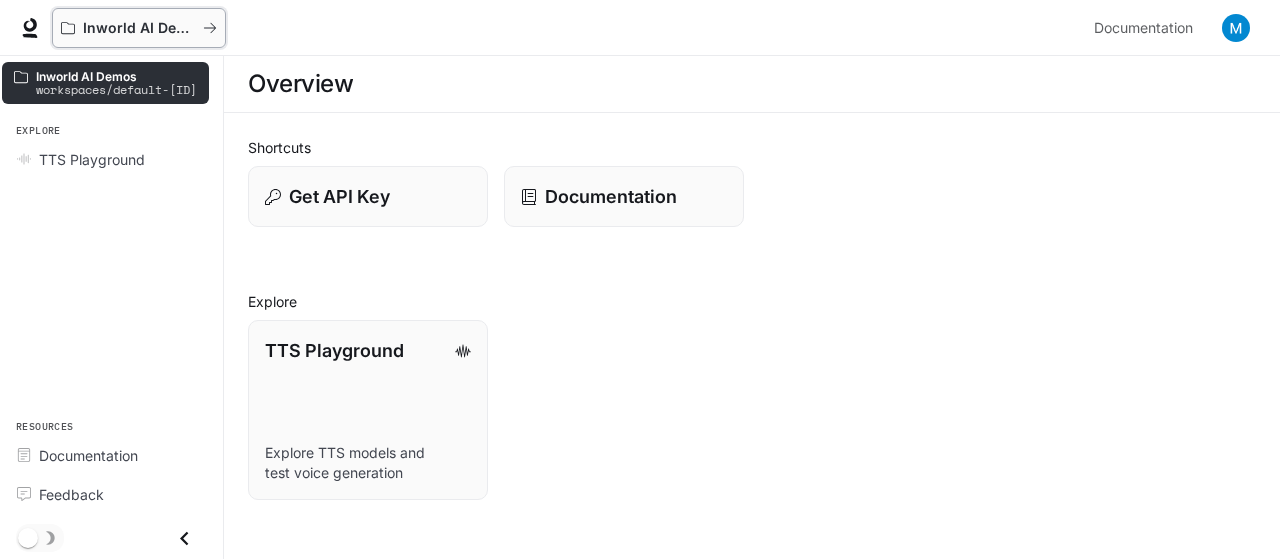 click on "Inworld AI Demos" at bounding box center (139, 28) 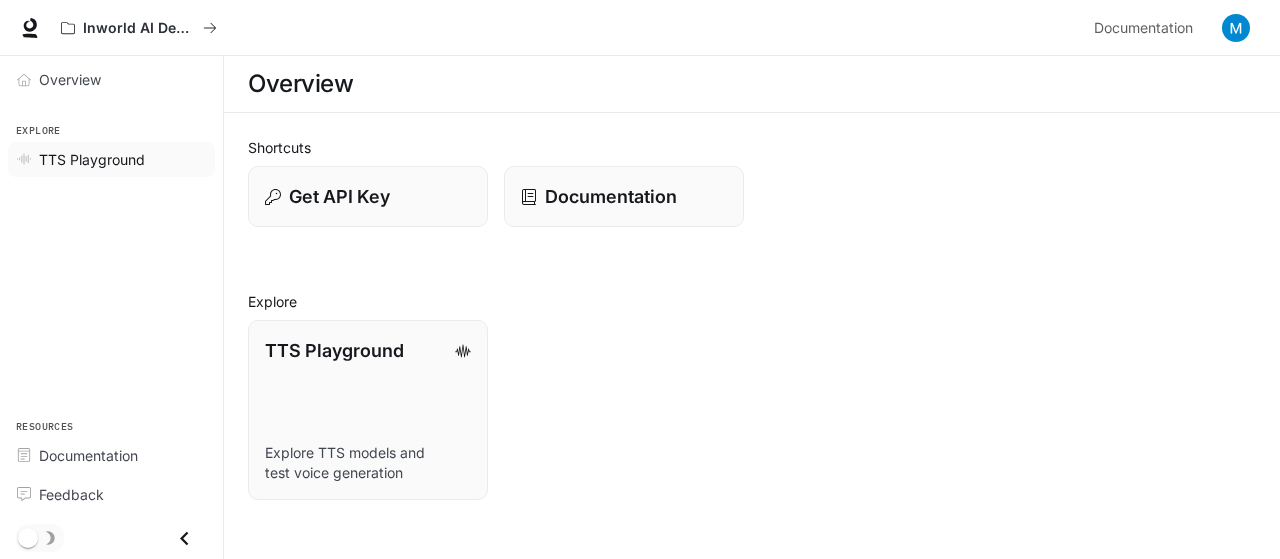 click on "TTS Playground" at bounding box center (92, 159) 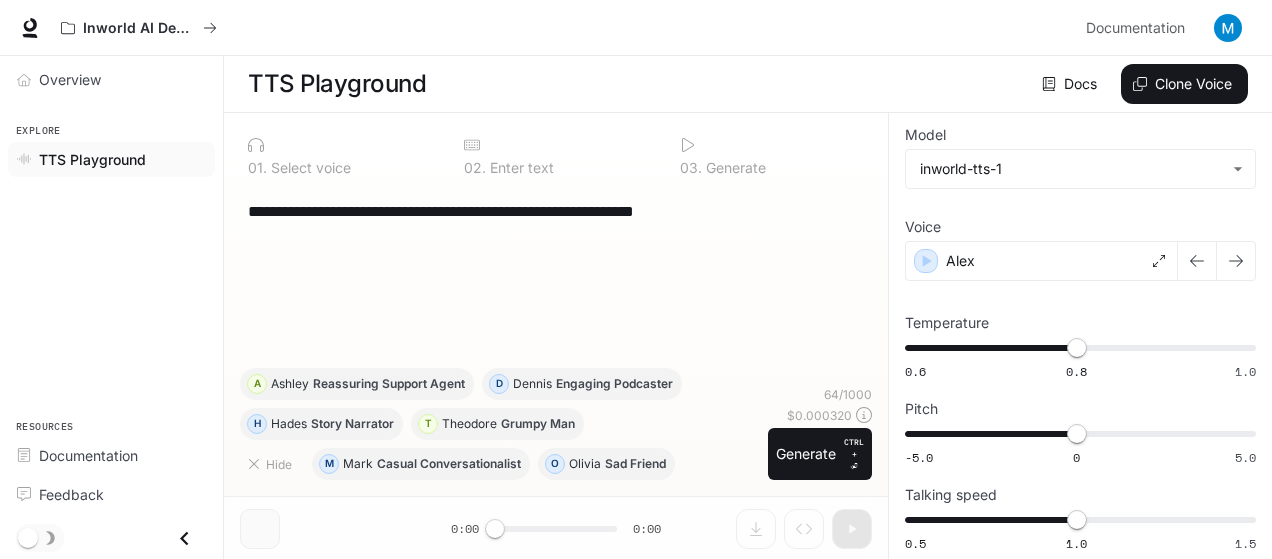 scroll, scrollTop: 0, scrollLeft: 0, axis: both 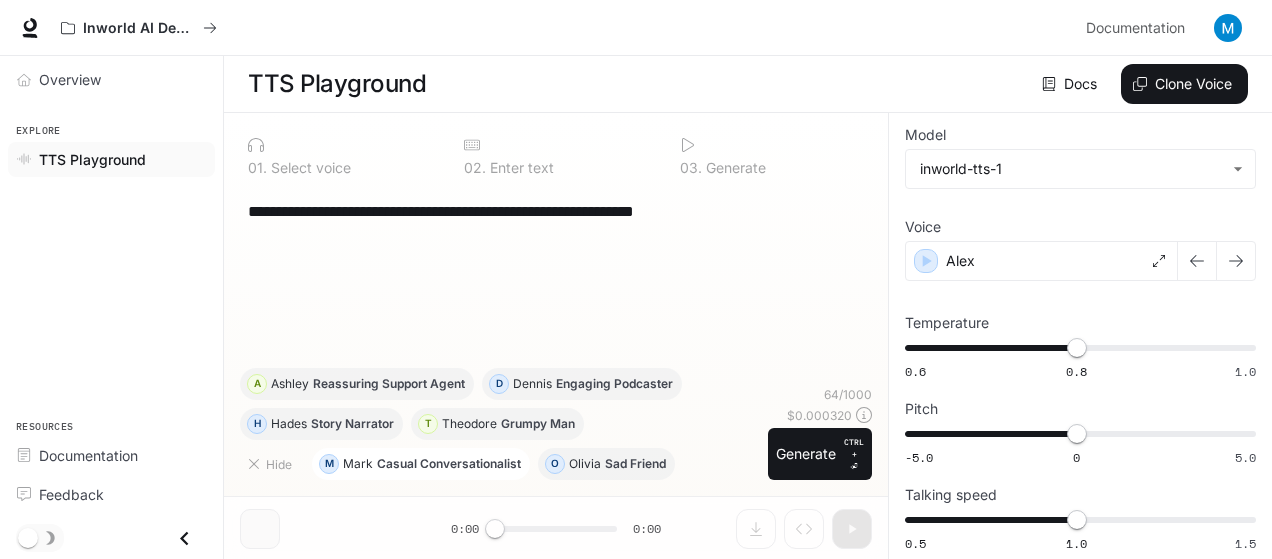 click on "Casual Conversationalist" at bounding box center [449, 464] 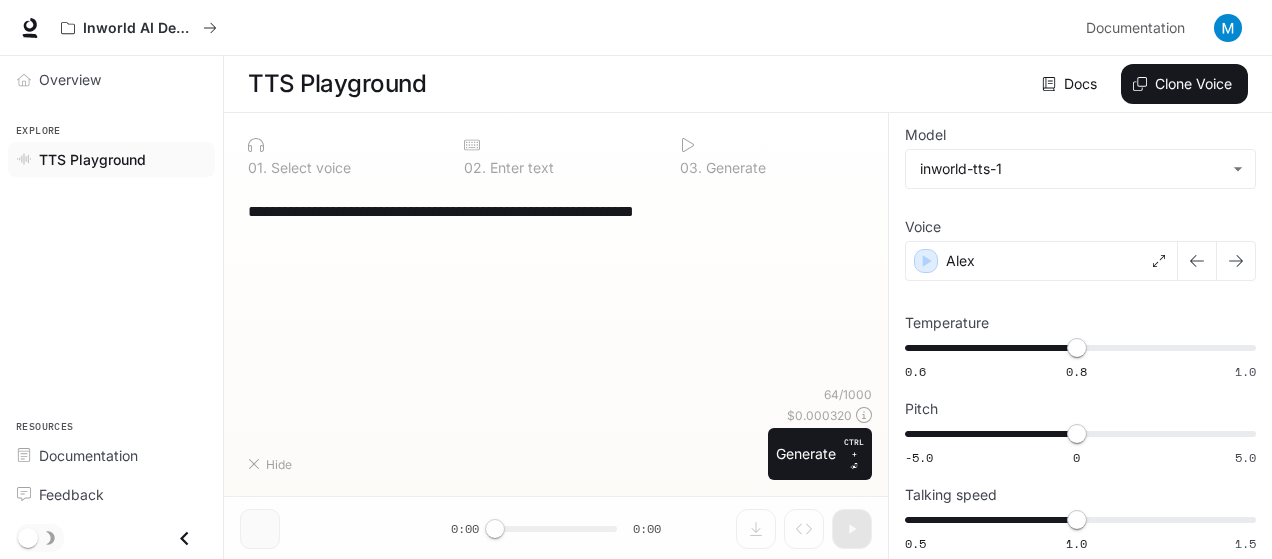 type on "**********" 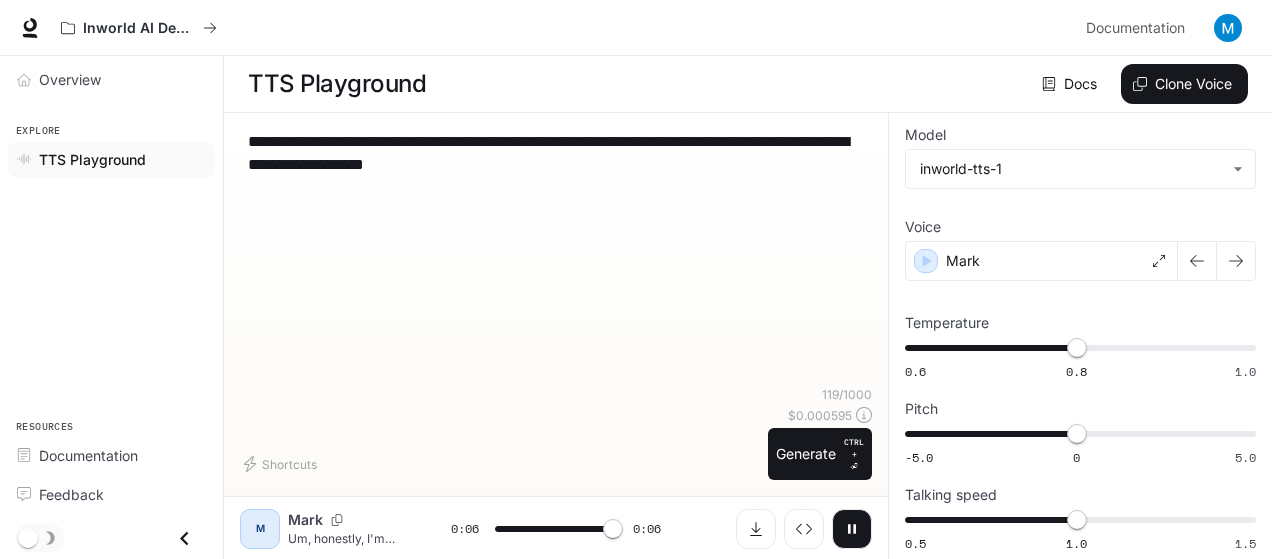 type on "*" 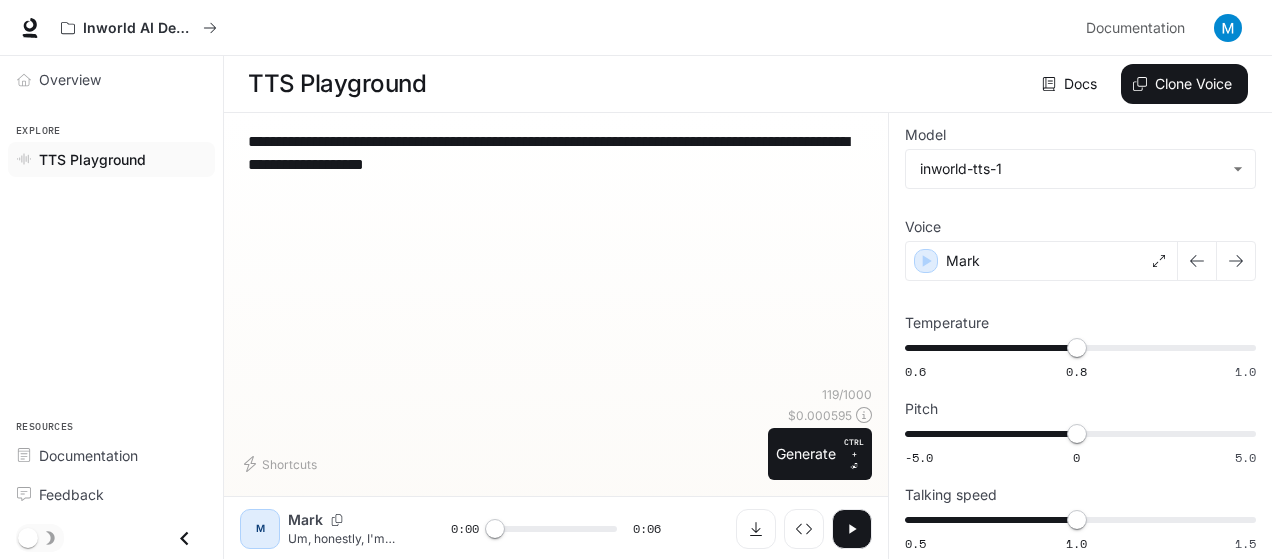 click on "**********" at bounding box center (556, 257) 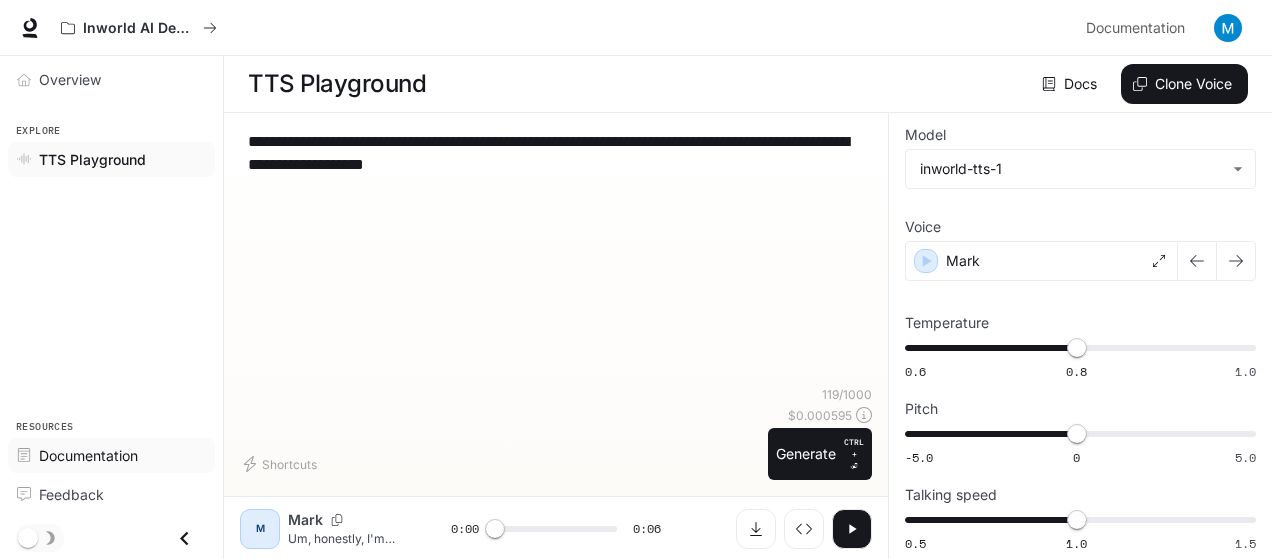 click on "Documentation" at bounding box center (88, 455) 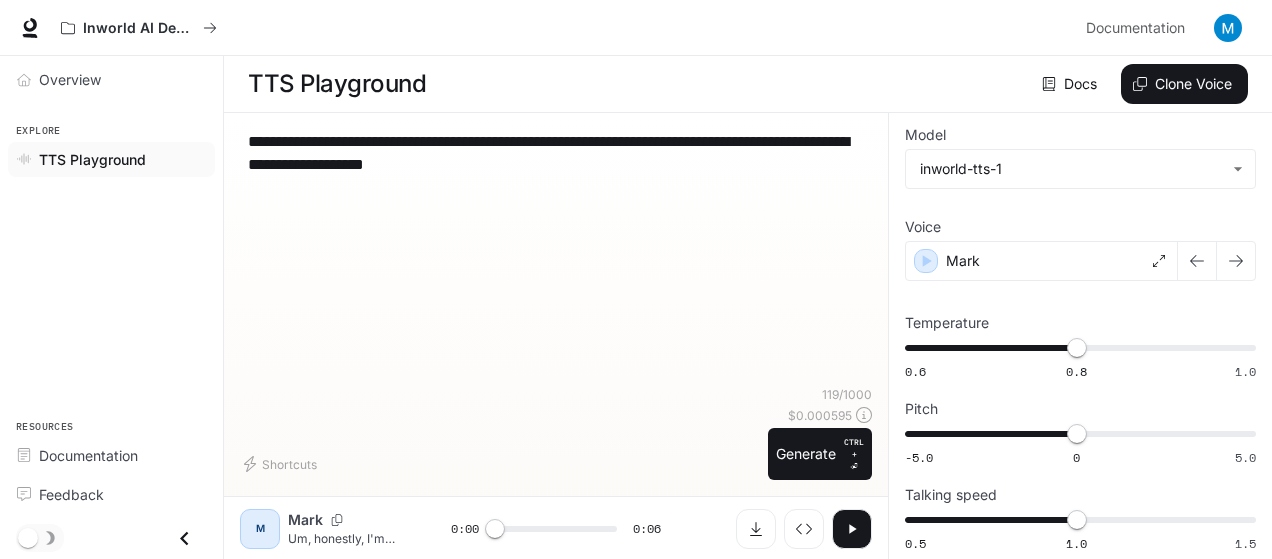 click on "**********" at bounding box center (556, 257) 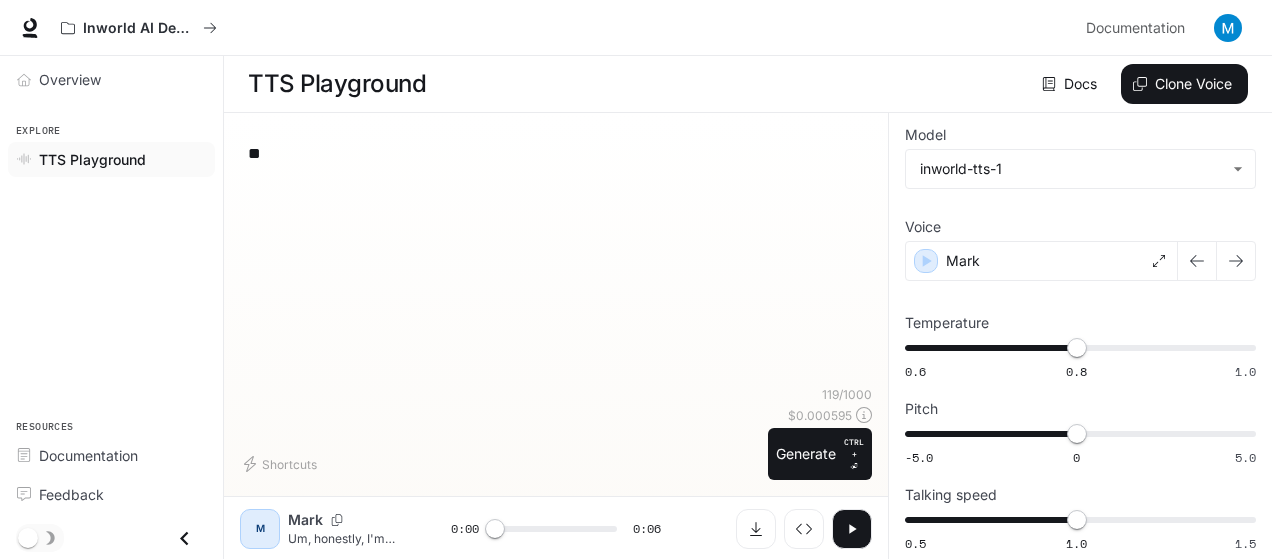 type on "*" 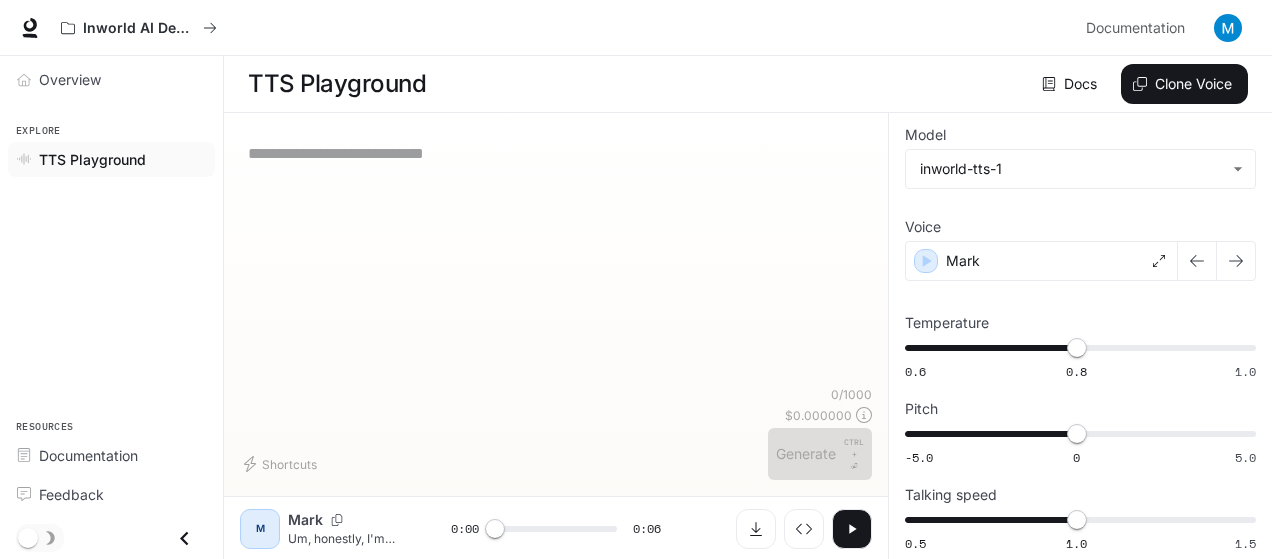paste on "**********" 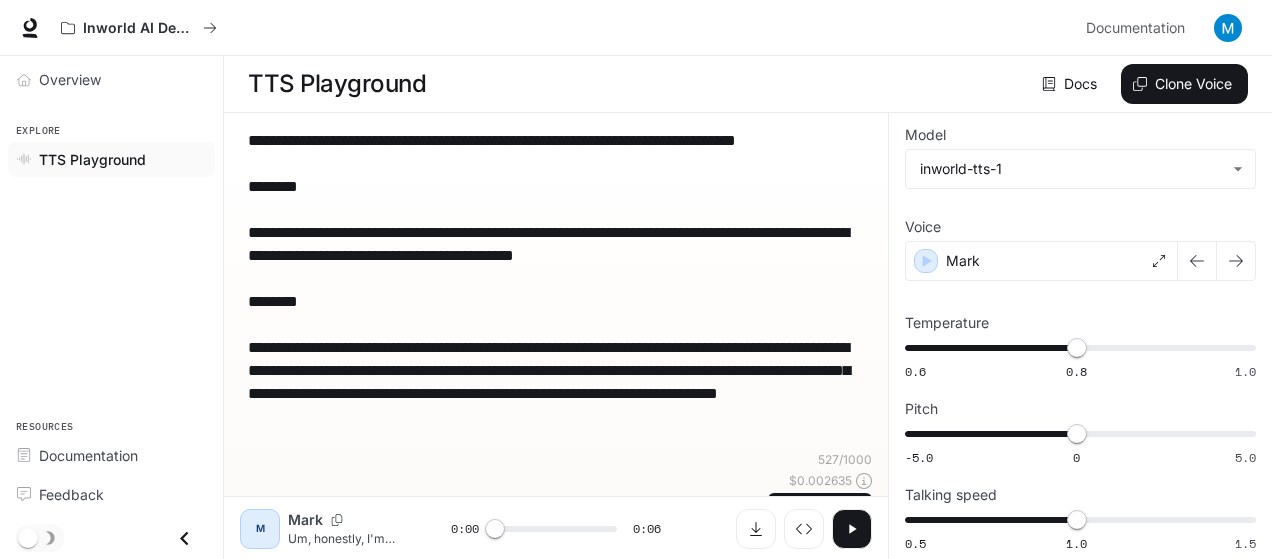 type on "**********" 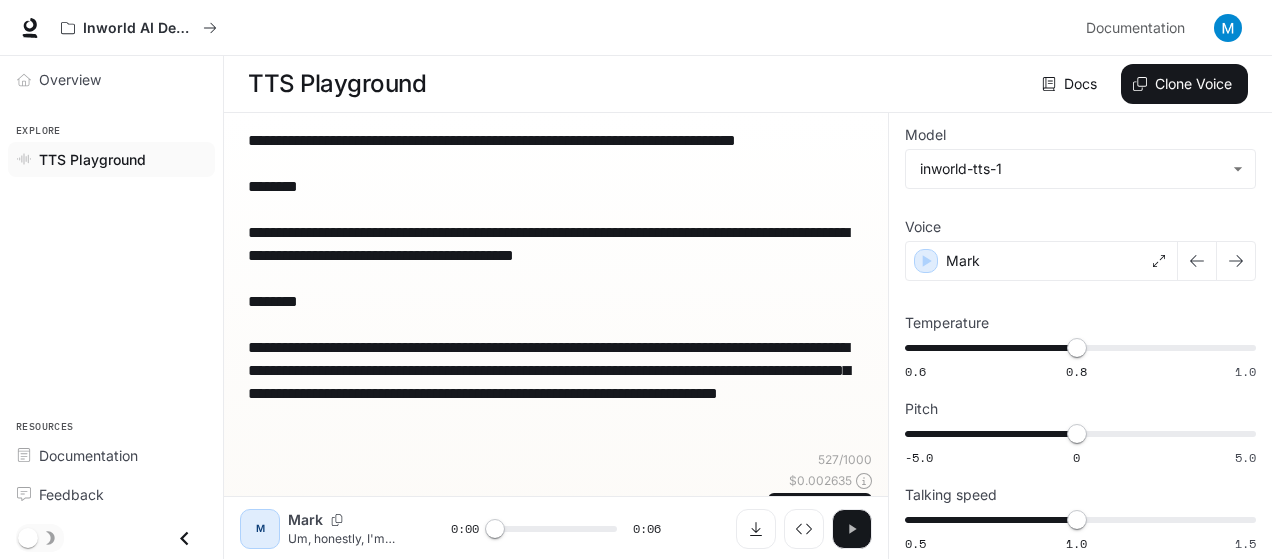 click at bounding box center (852, 529) 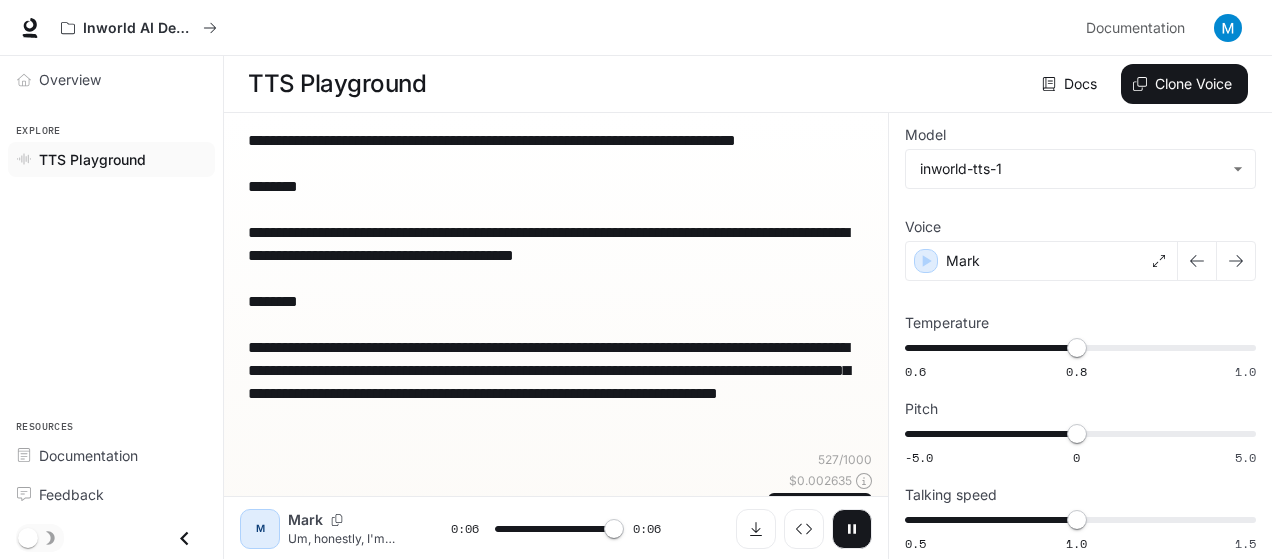 type on "*" 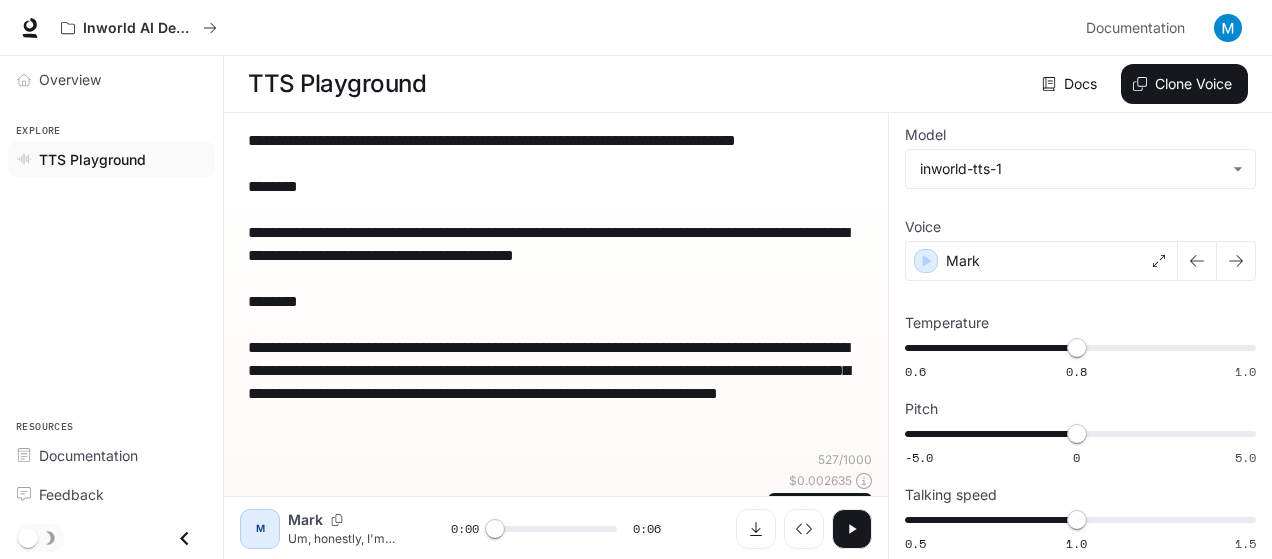 click 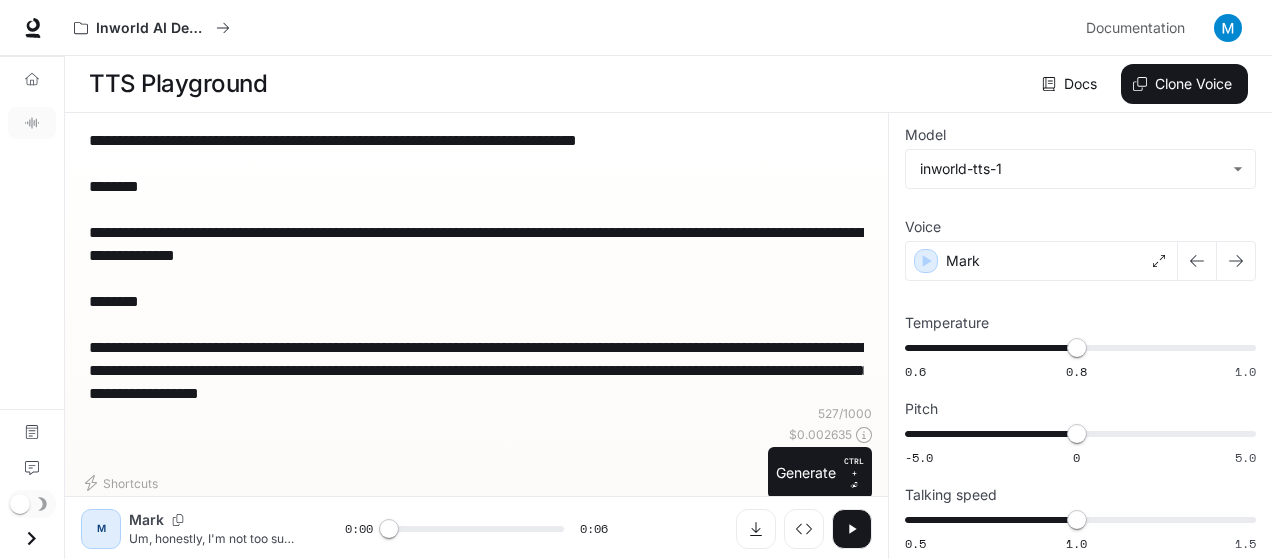 click at bounding box center [477, 397] 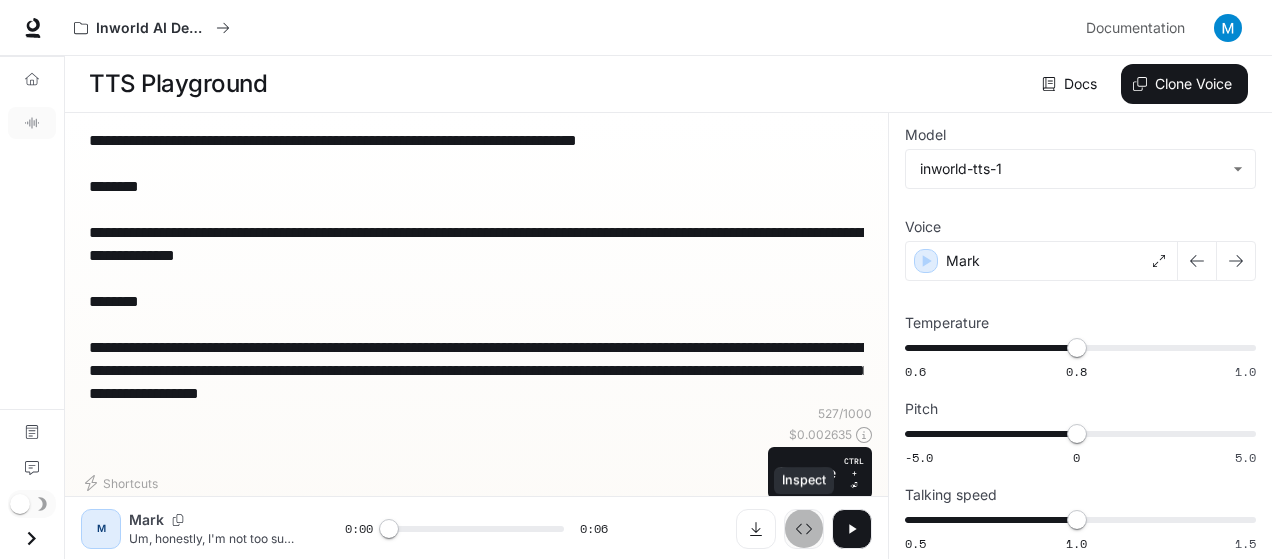 click 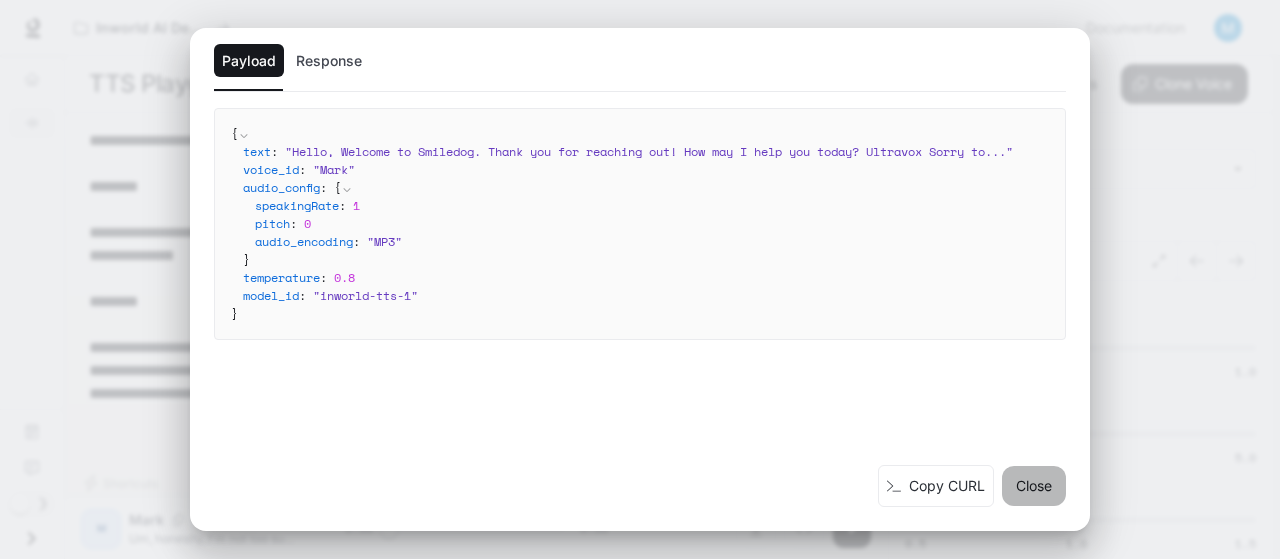 click on "Close" at bounding box center [1034, 486] 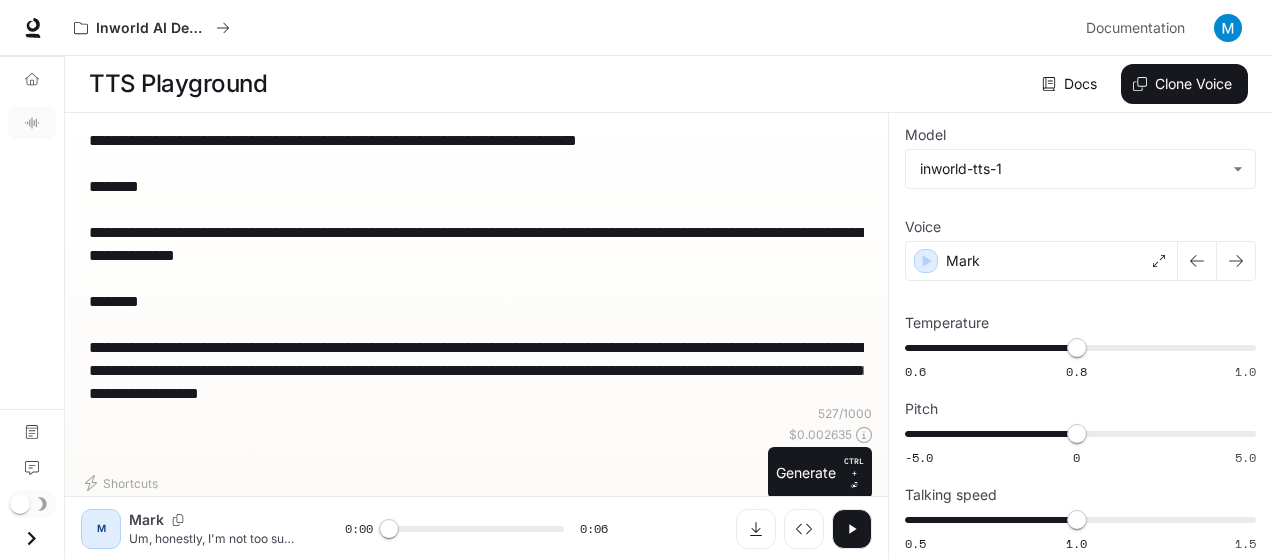 drag, startPoint x: 646, startPoint y: 410, endPoint x: 450, endPoint y: 378, distance: 198.59506 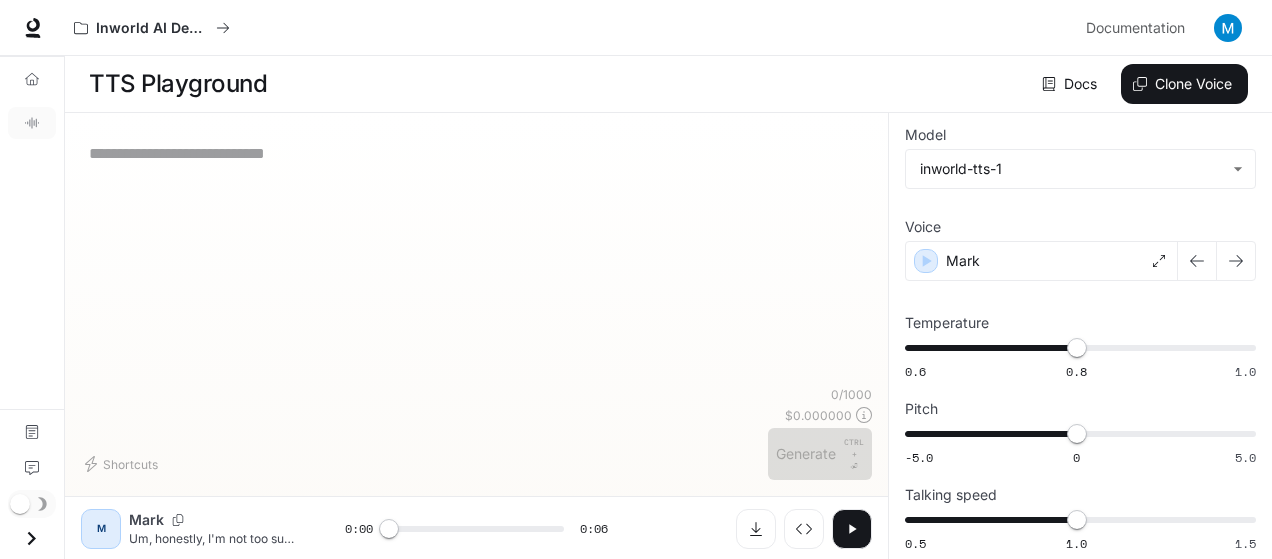 type 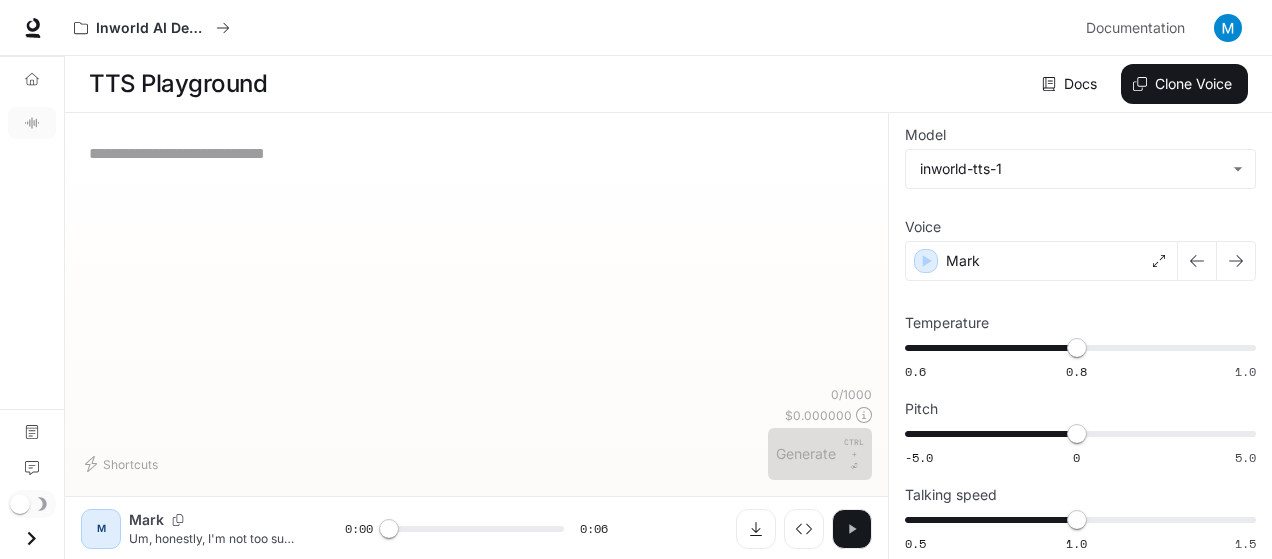 click at bounding box center (852, 529) 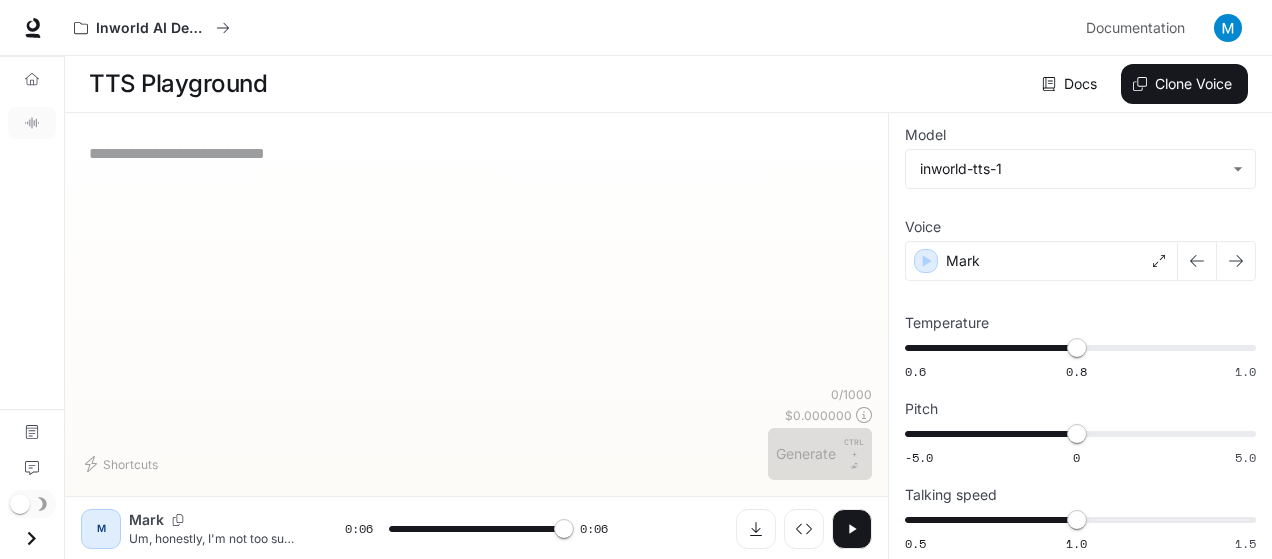 type on "*" 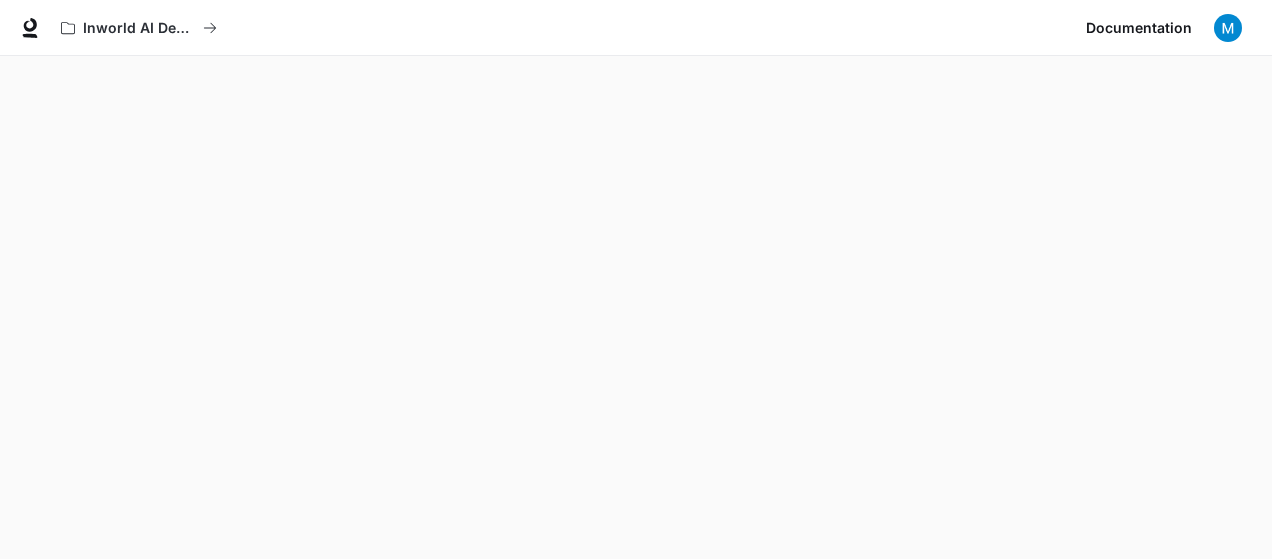 scroll, scrollTop: 0, scrollLeft: 0, axis: both 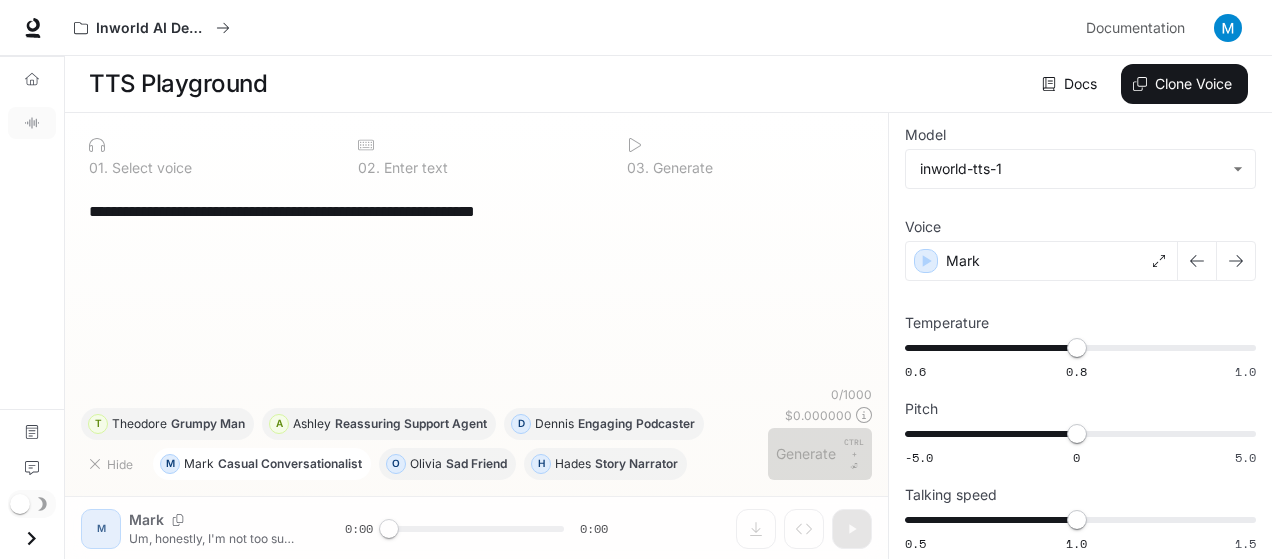 click on "Casual Conversationalist" at bounding box center (290, 464) 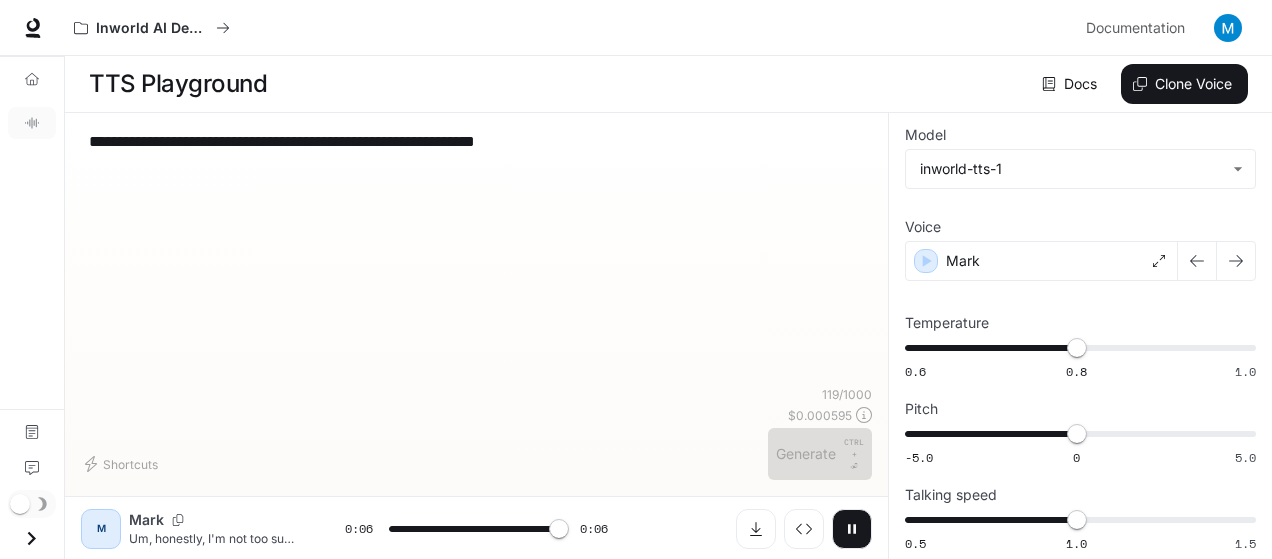 type on "*" 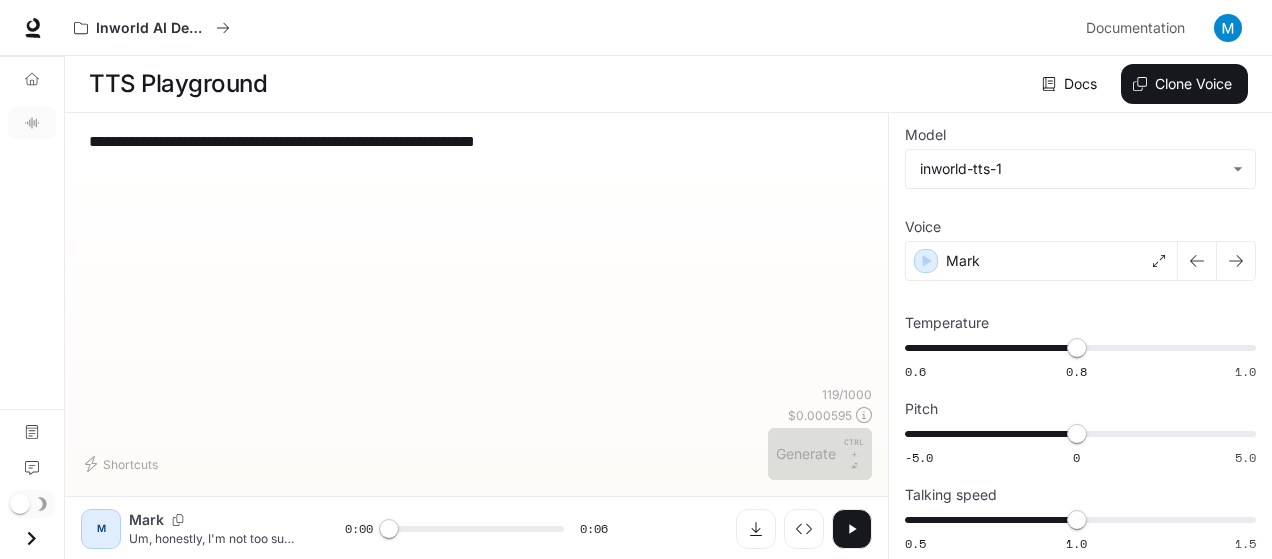 scroll, scrollTop: 0, scrollLeft: 0, axis: both 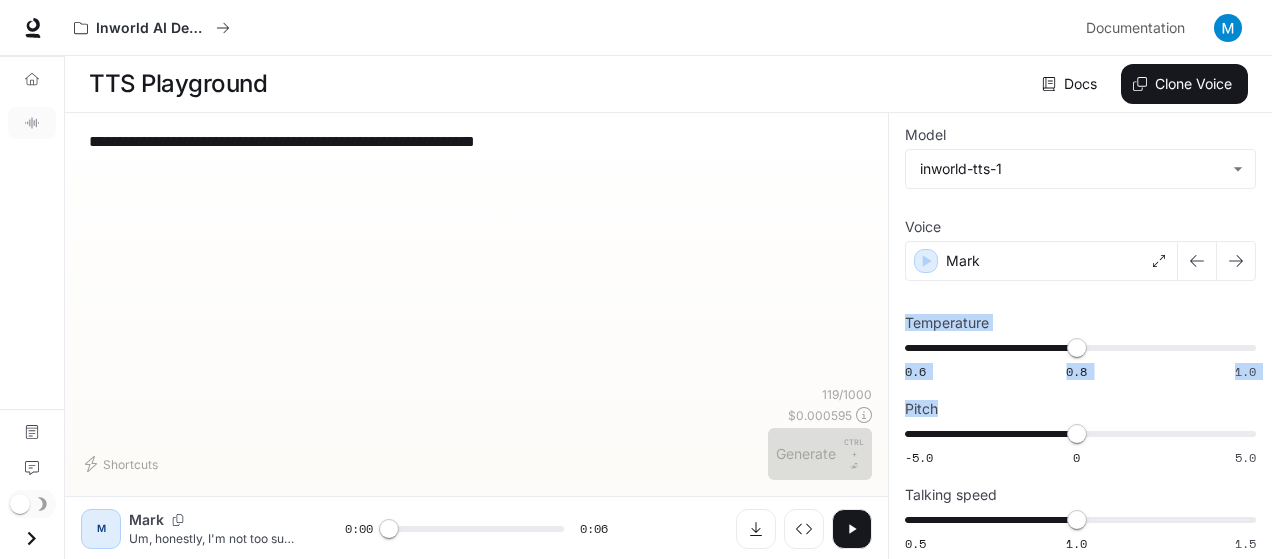 drag, startPoint x: 1271, startPoint y: 263, endPoint x: 1279, endPoint y: 443, distance: 180.17769 